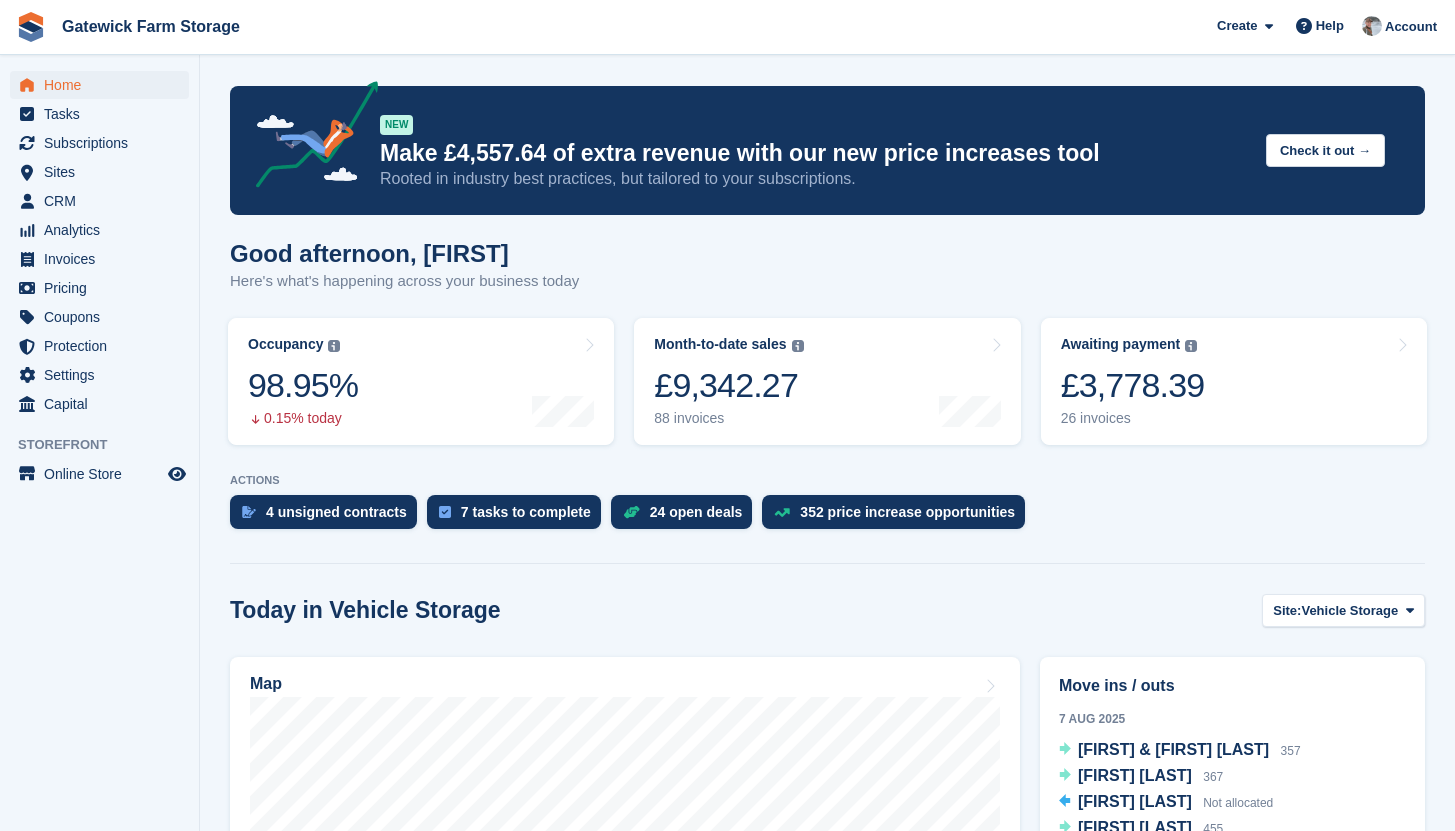 scroll, scrollTop: 0, scrollLeft: 0, axis: both 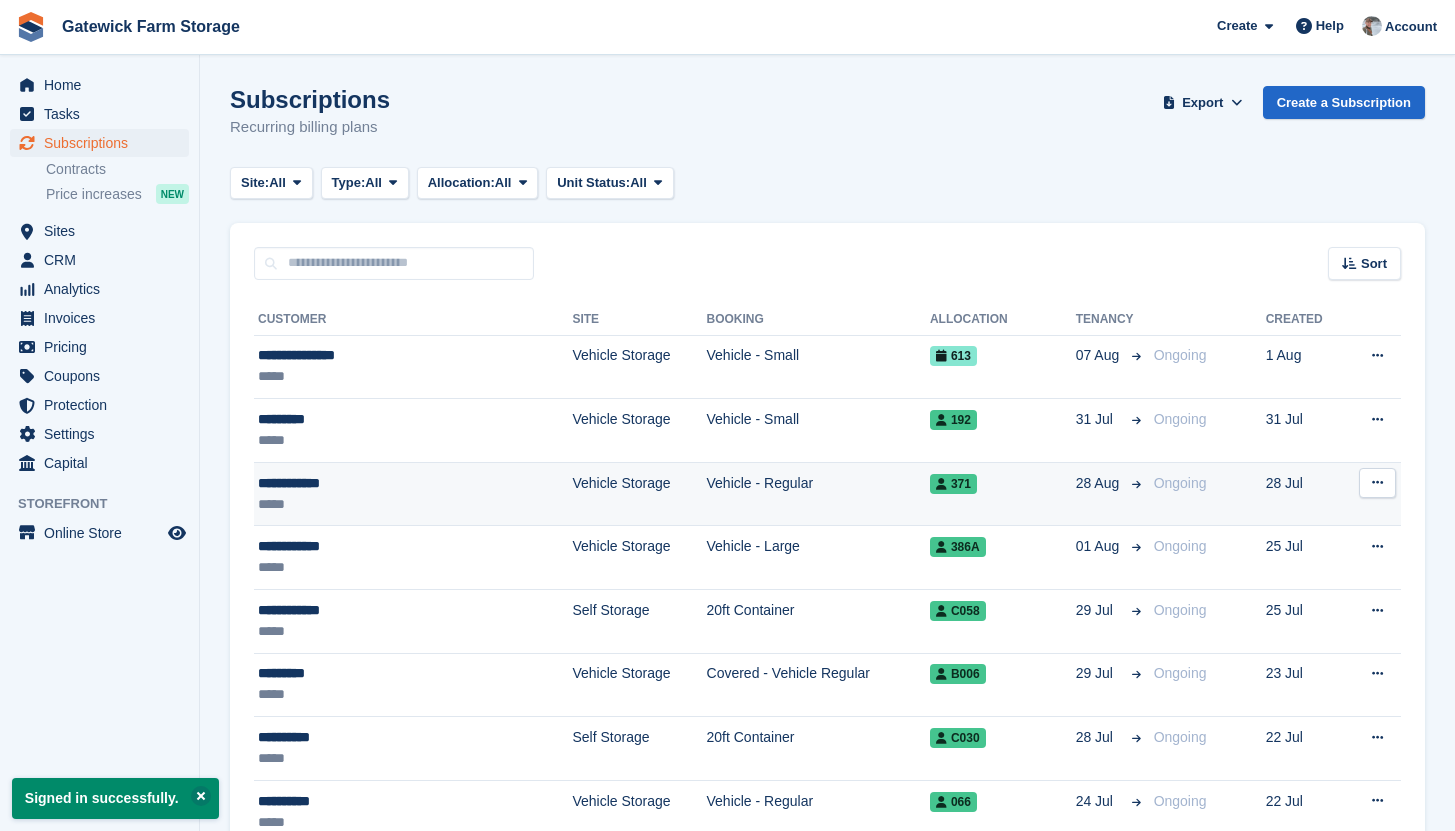 click on "Vehicle - Regular" at bounding box center (818, 494) 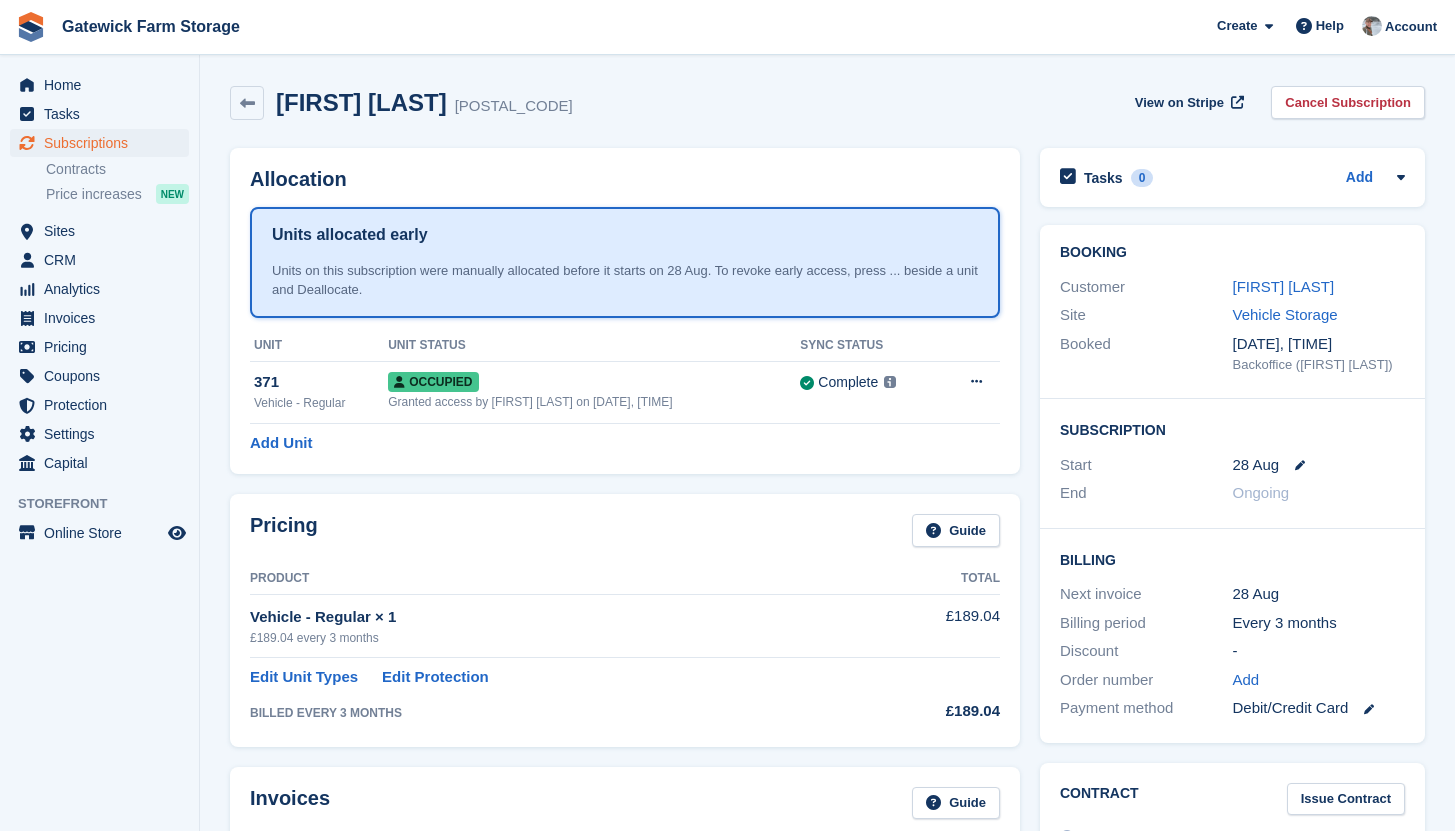 scroll, scrollTop: 230, scrollLeft: 0, axis: vertical 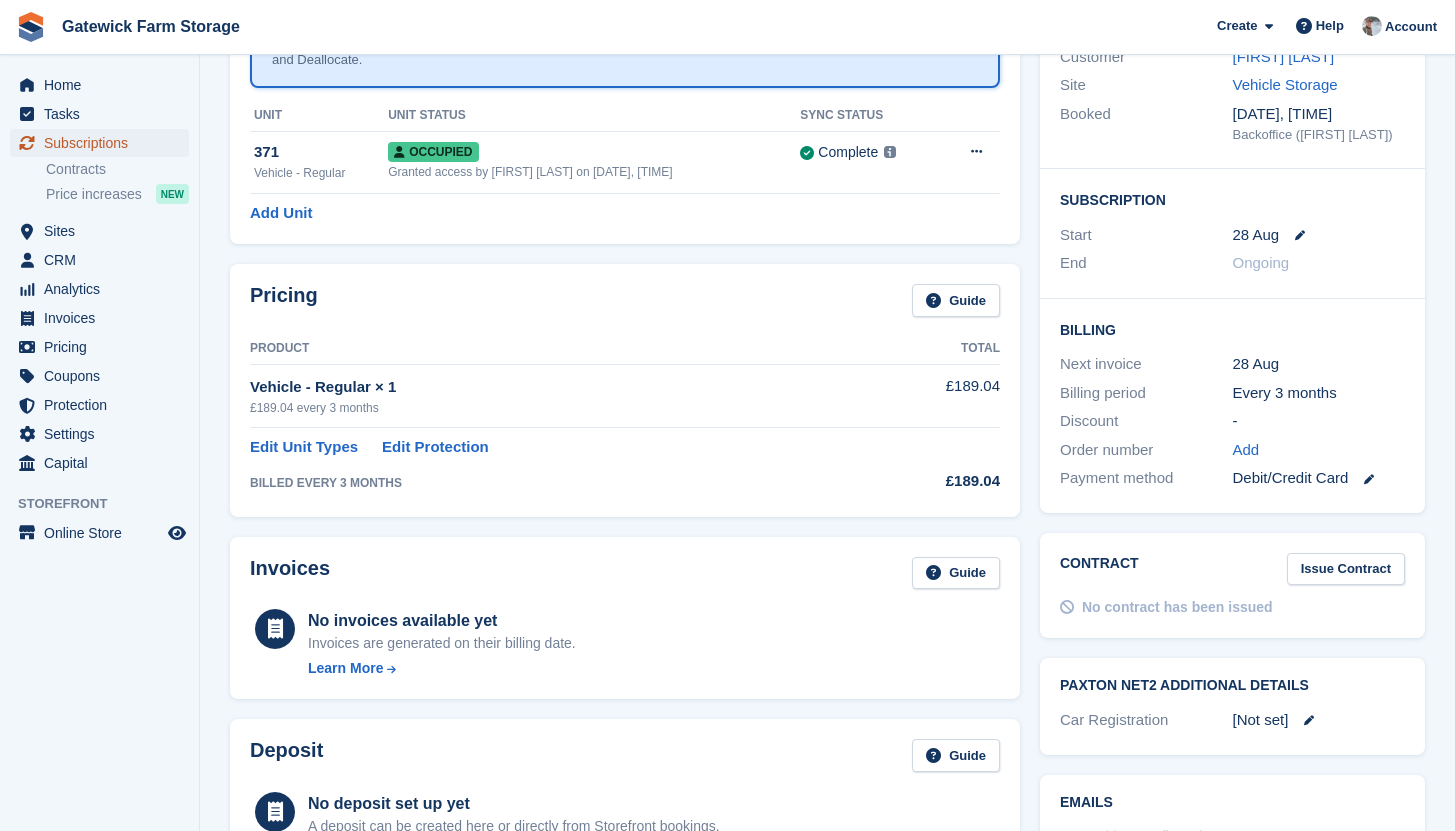 click on "Subscriptions" at bounding box center (104, 143) 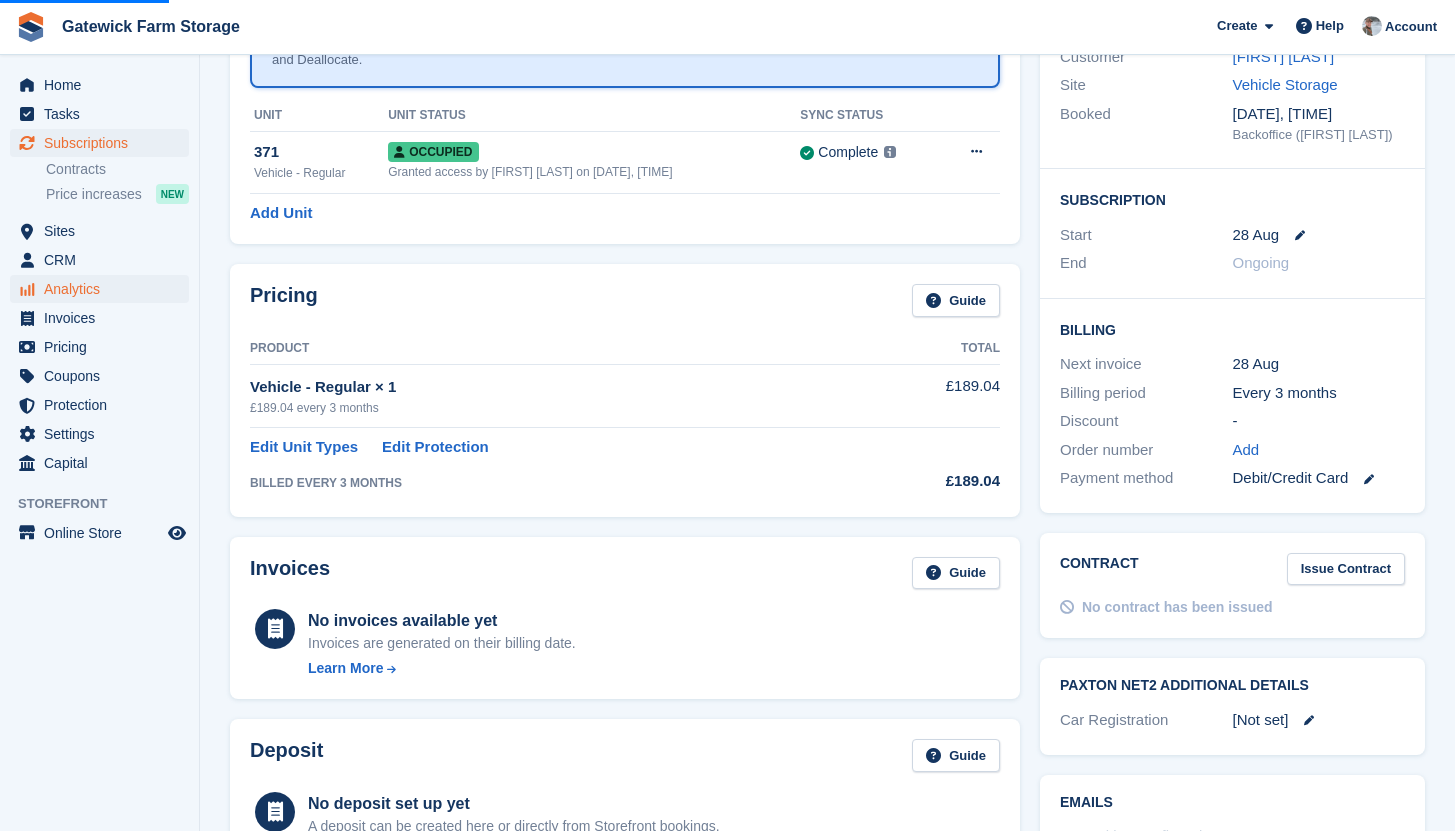 scroll, scrollTop: 0, scrollLeft: 0, axis: both 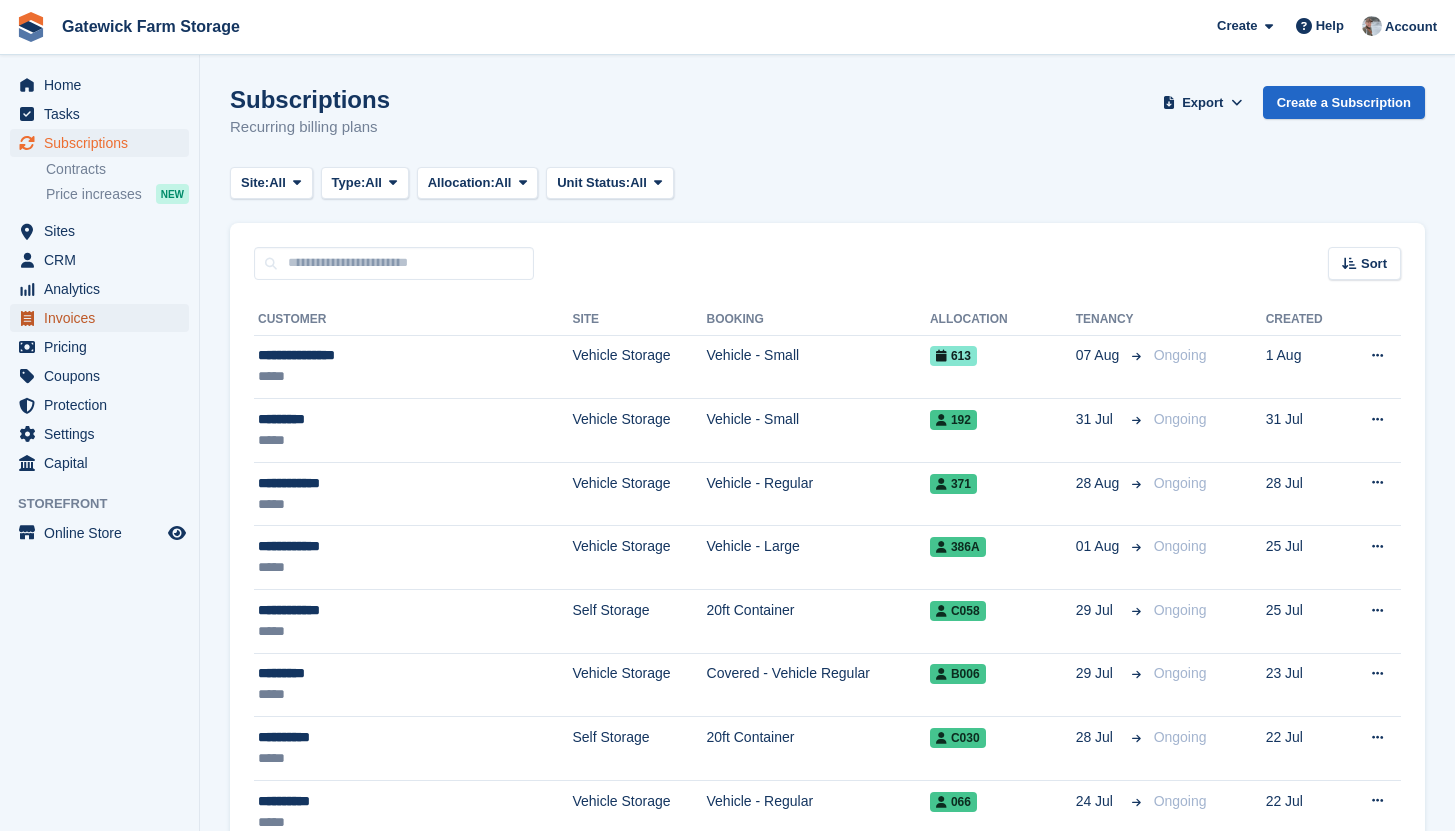 click on "Invoices" at bounding box center (104, 318) 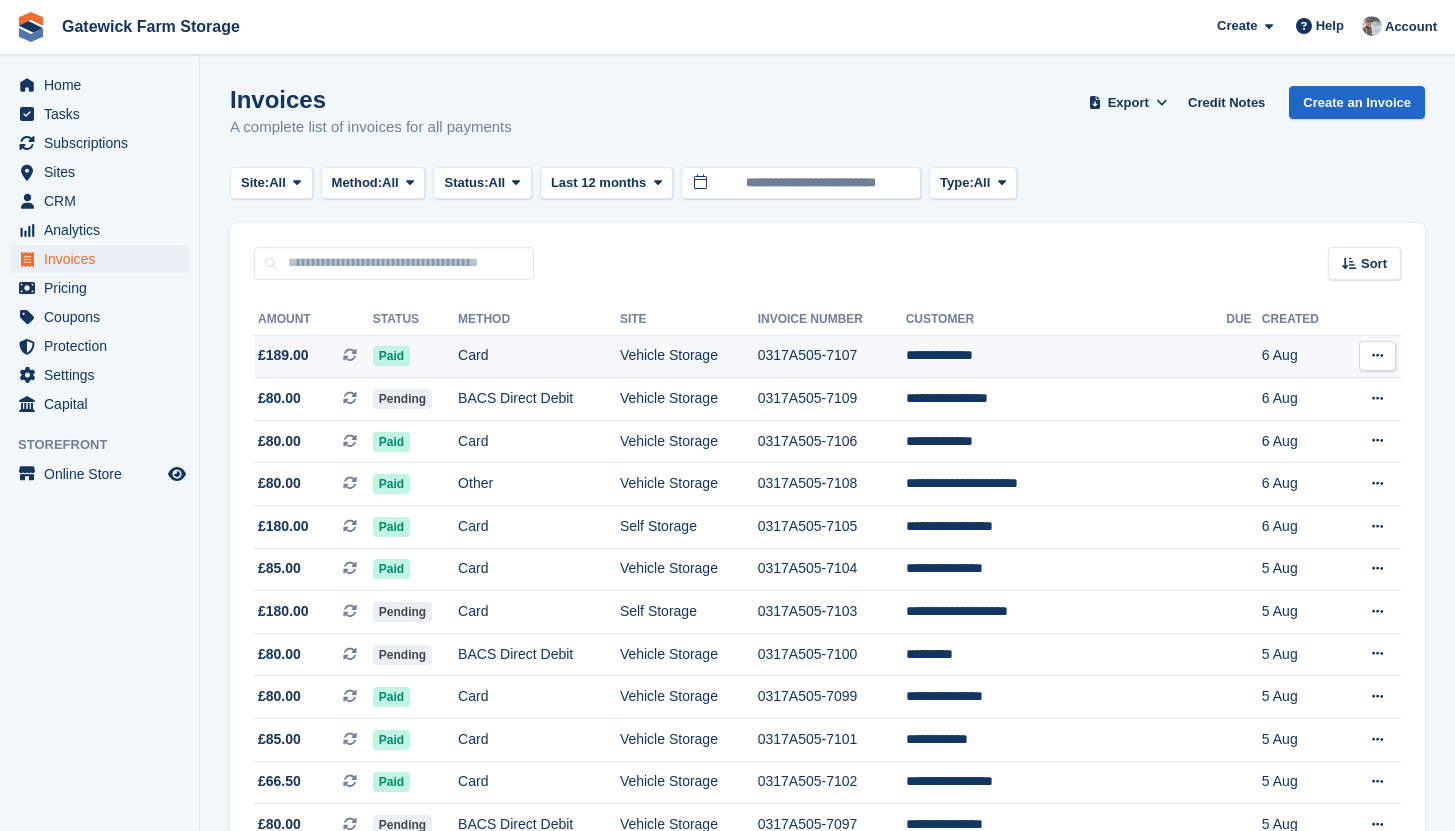 click on "Card" at bounding box center (539, 356) 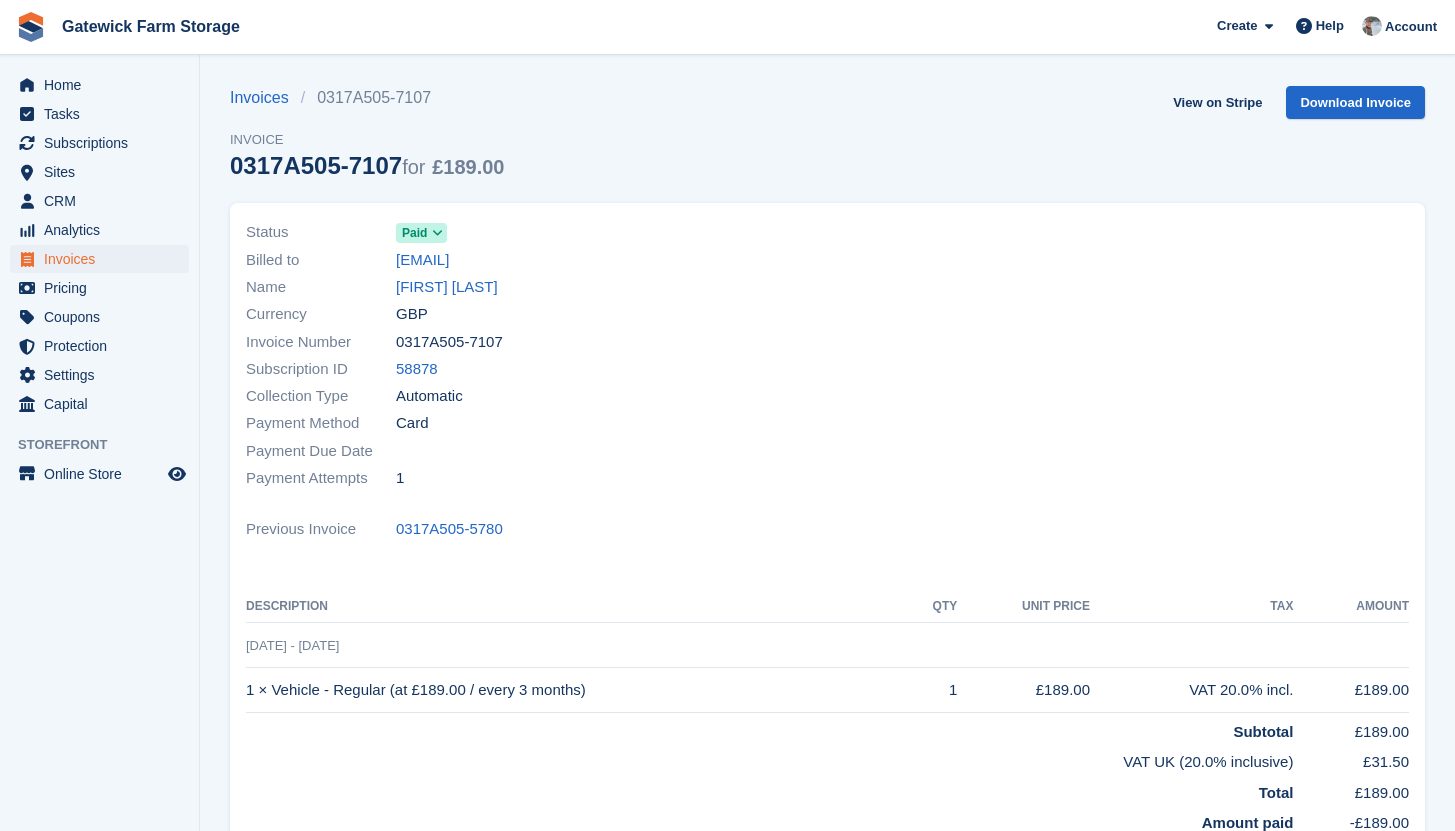 scroll, scrollTop: 0, scrollLeft: 0, axis: both 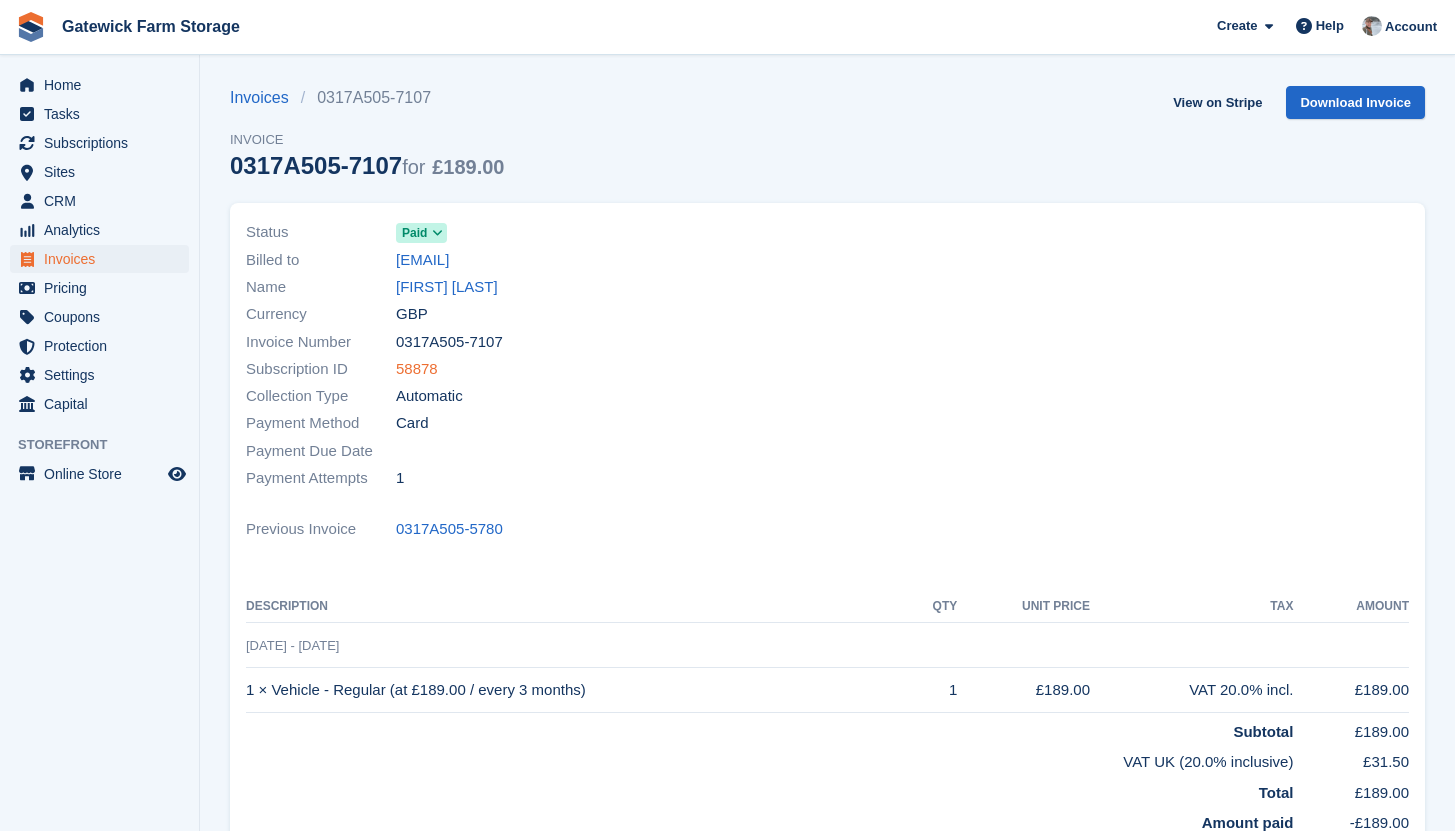 click on "58878" at bounding box center (417, 369) 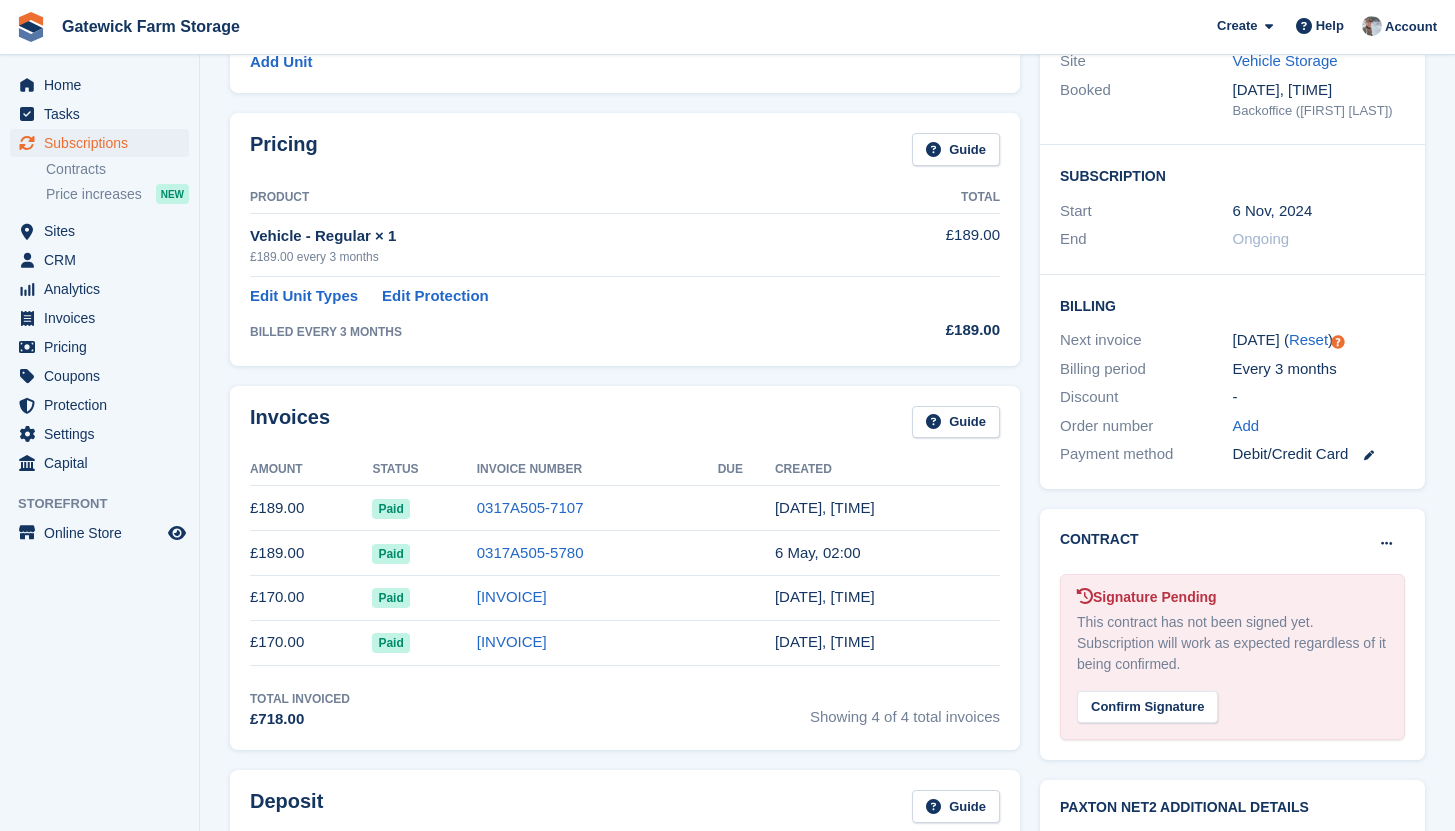 scroll, scrollTop: 233, scrollLeft: 0, axis: vertical 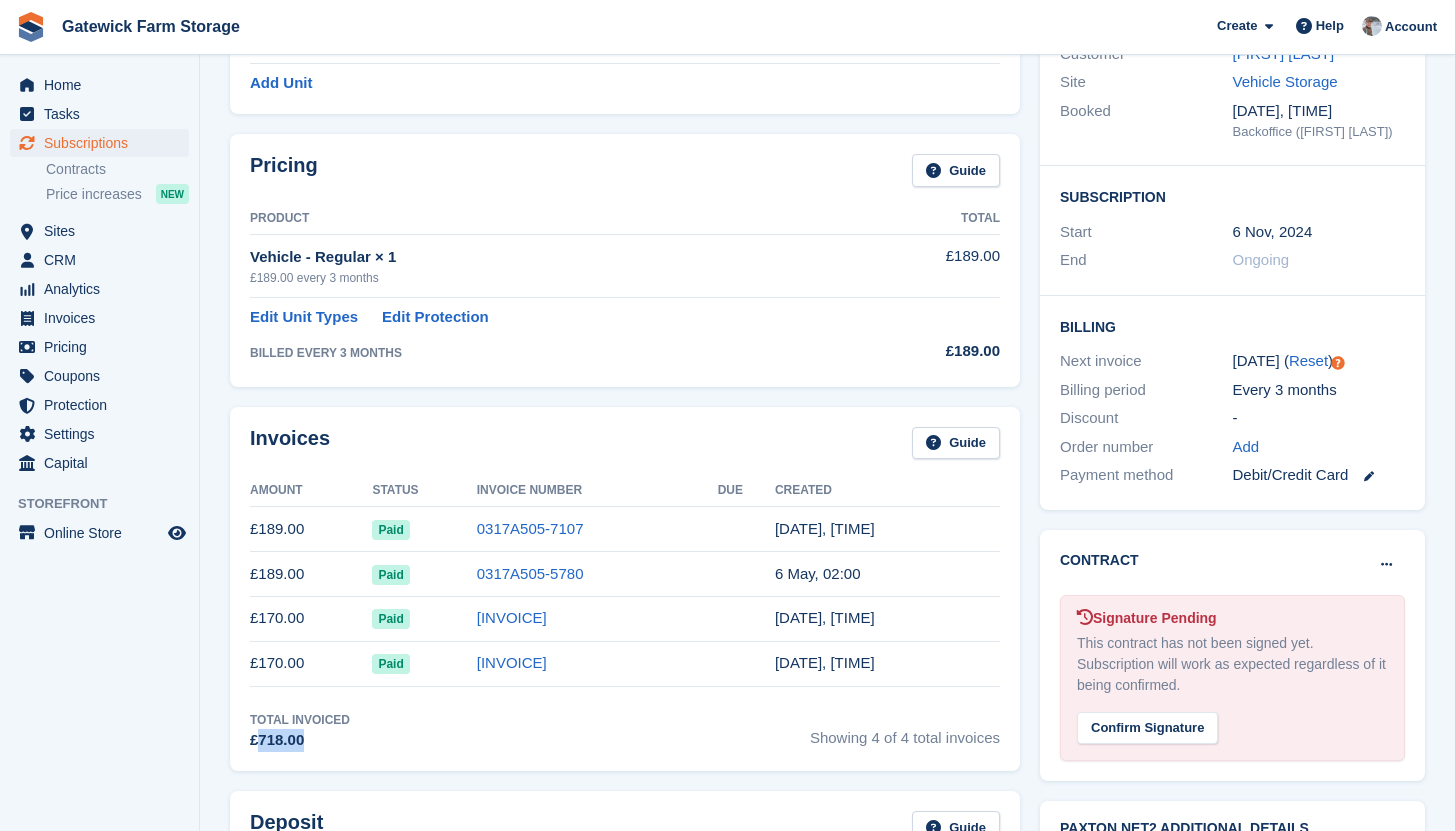 drag, startPoint x: 310, startPoint y: 742, endPoint x: 248, endPoint y: 740, distance: 62.03225 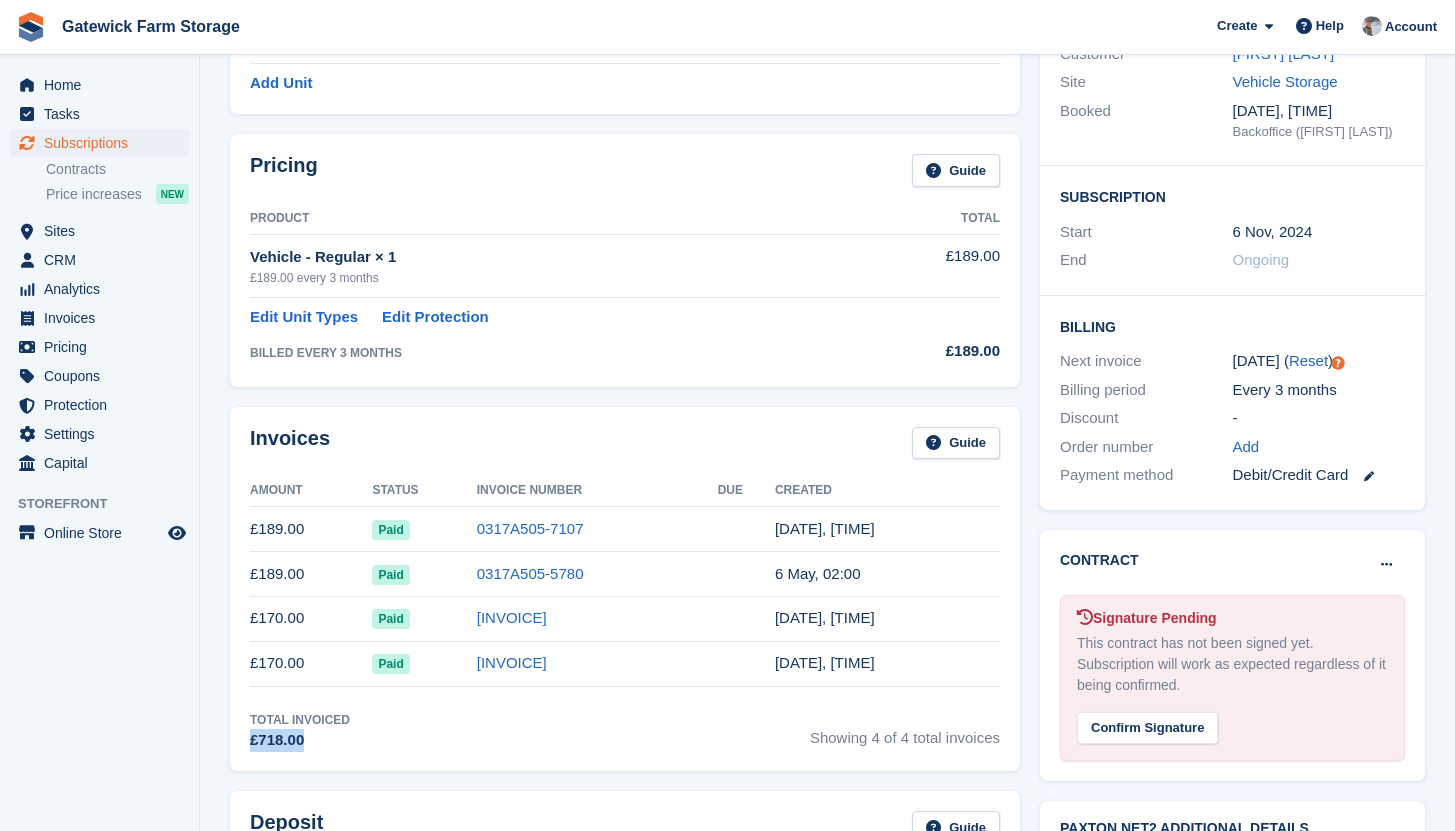 click on "Total Invoiced
£718.00
Showing 4 of 4 total invoices" at bounding box center [625, 731] 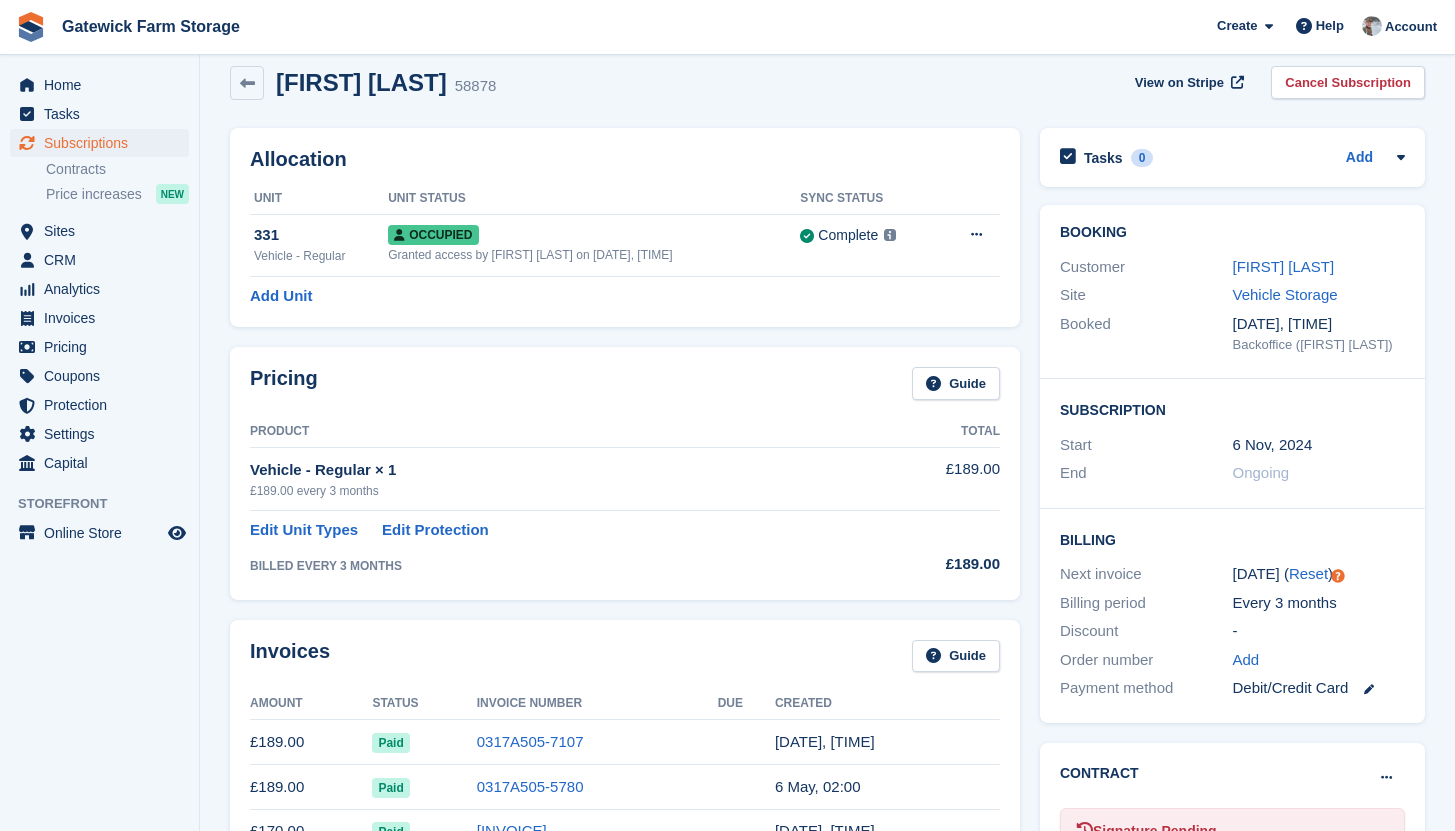 scroll, scrollTop: 0, scrollLeft: 0, axis: both 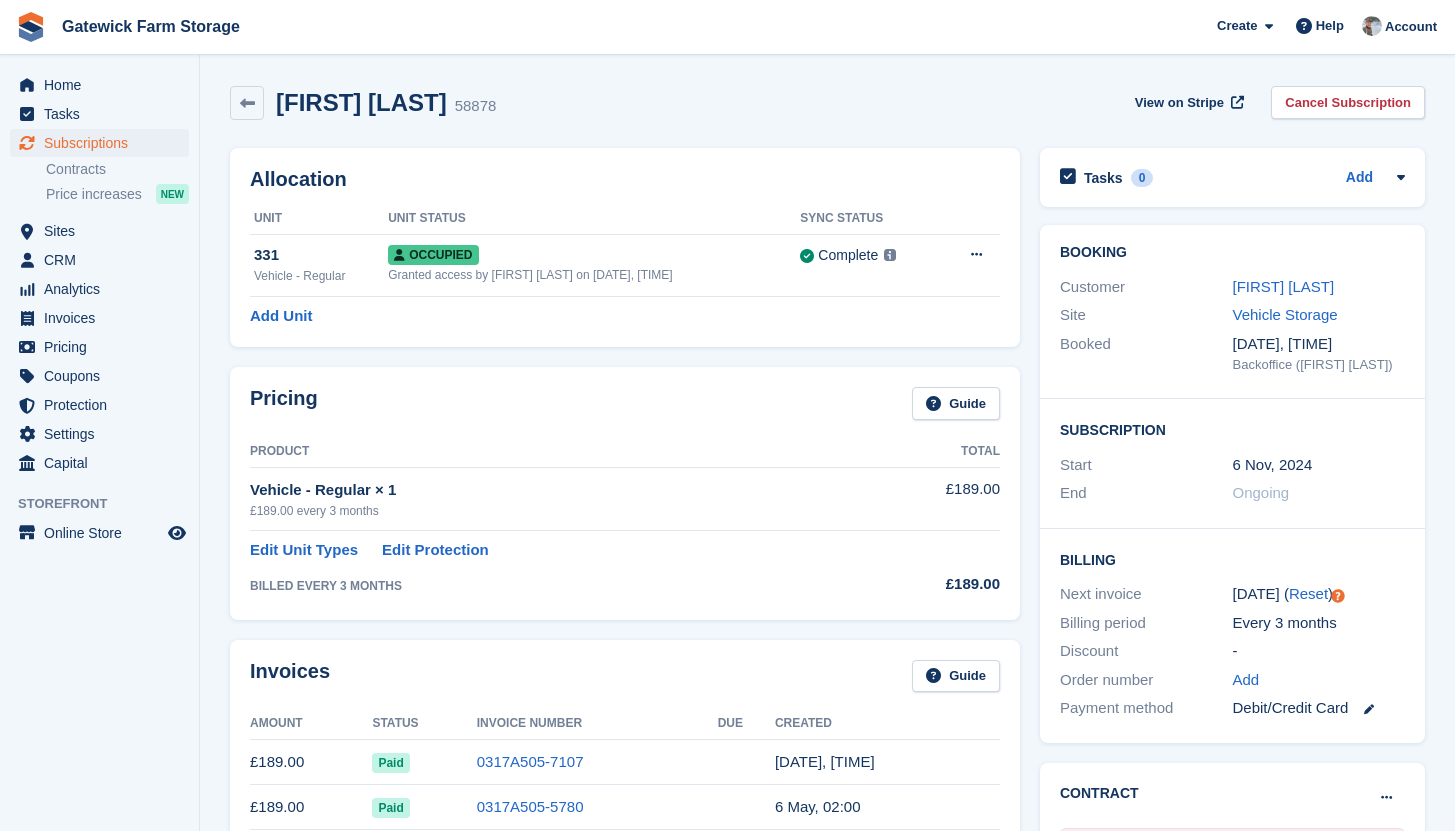 drag, startPoint x: 1239, startPoint y: 459, endPoint x: 1313, endPoint y: 461, distance: 74.02702 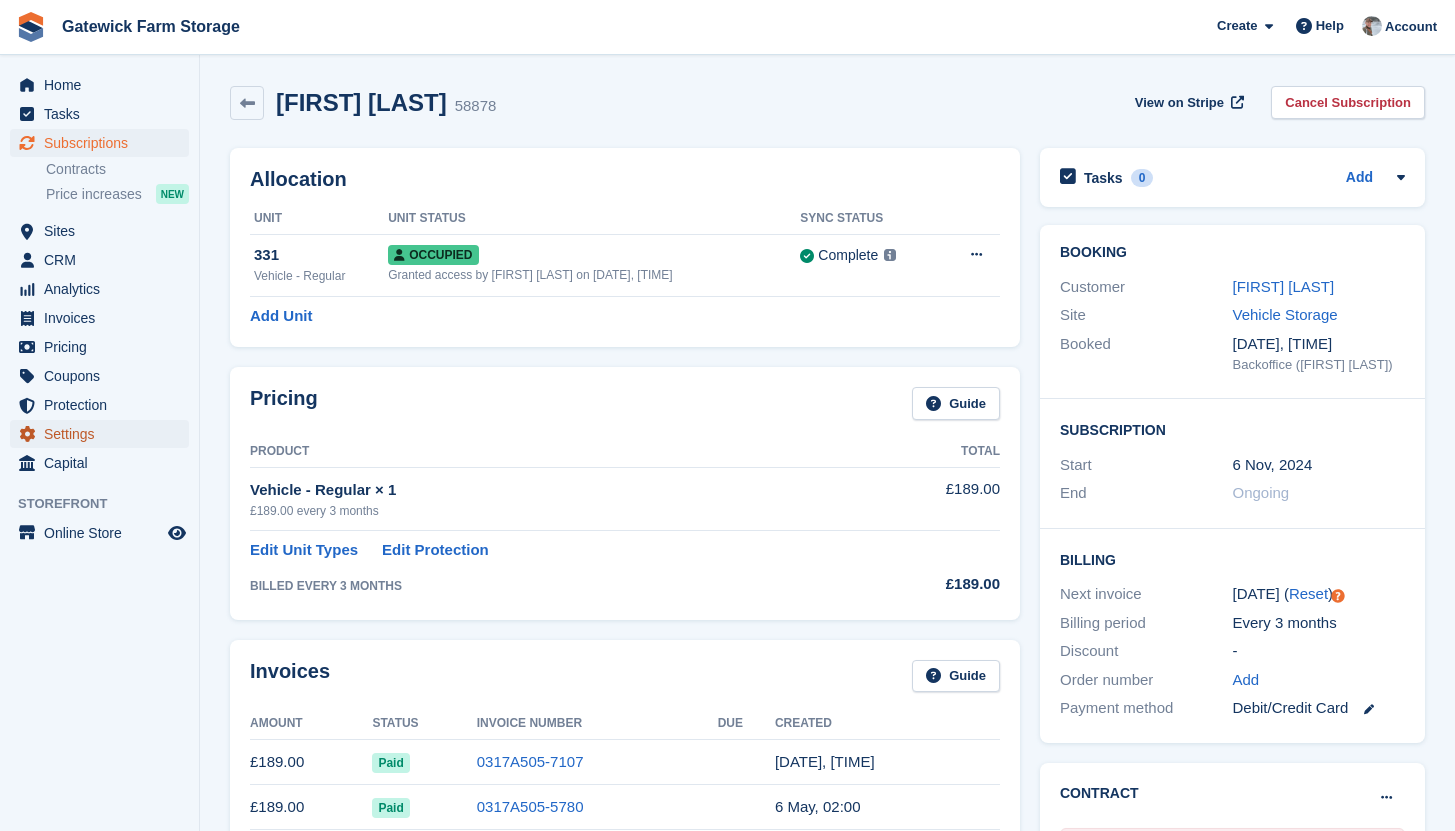 click on "Settings" at bounding box center [104, 434] 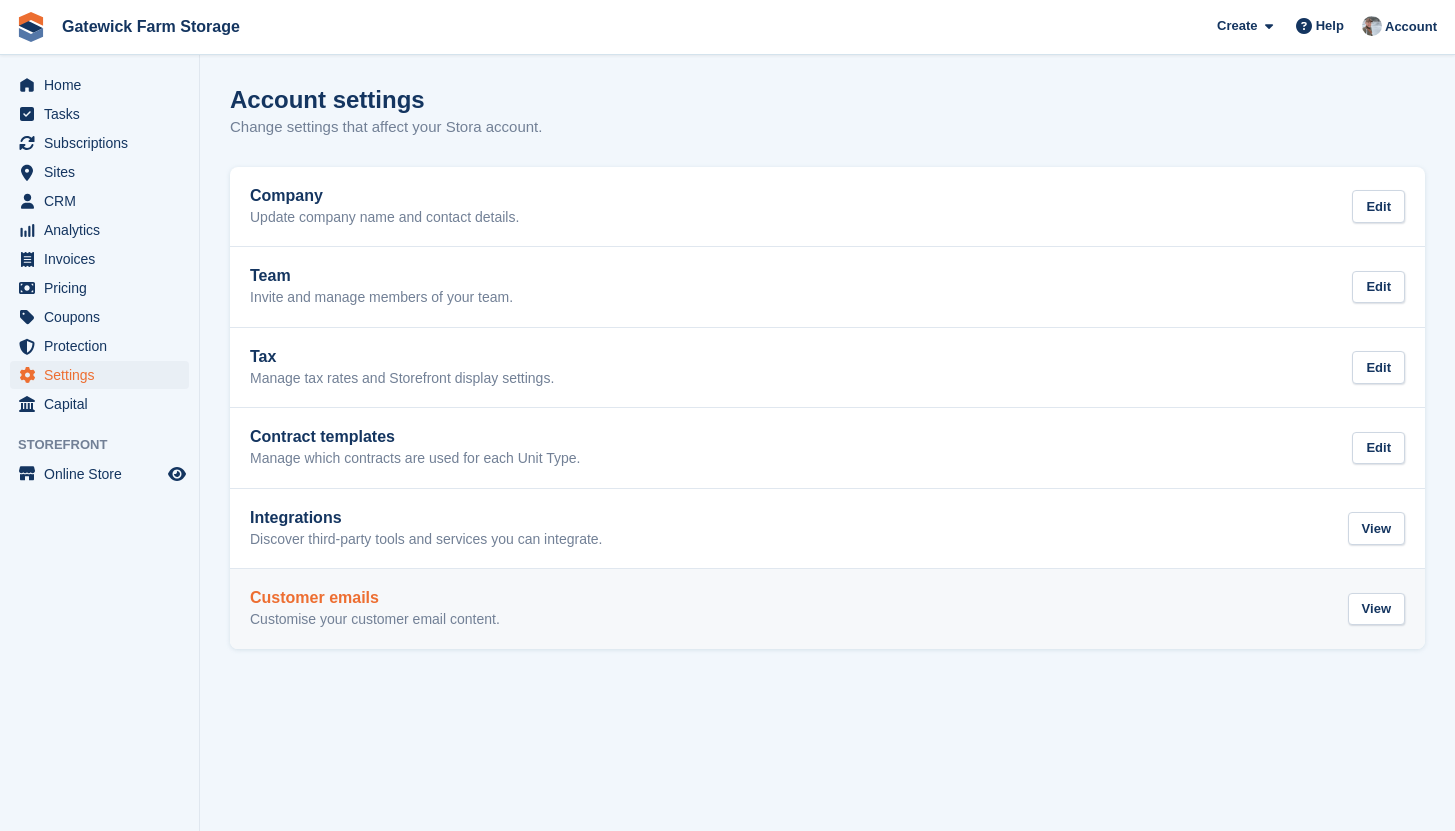 click on "Customer emails
Customise your customer email content." at bounding box center (375, 609) 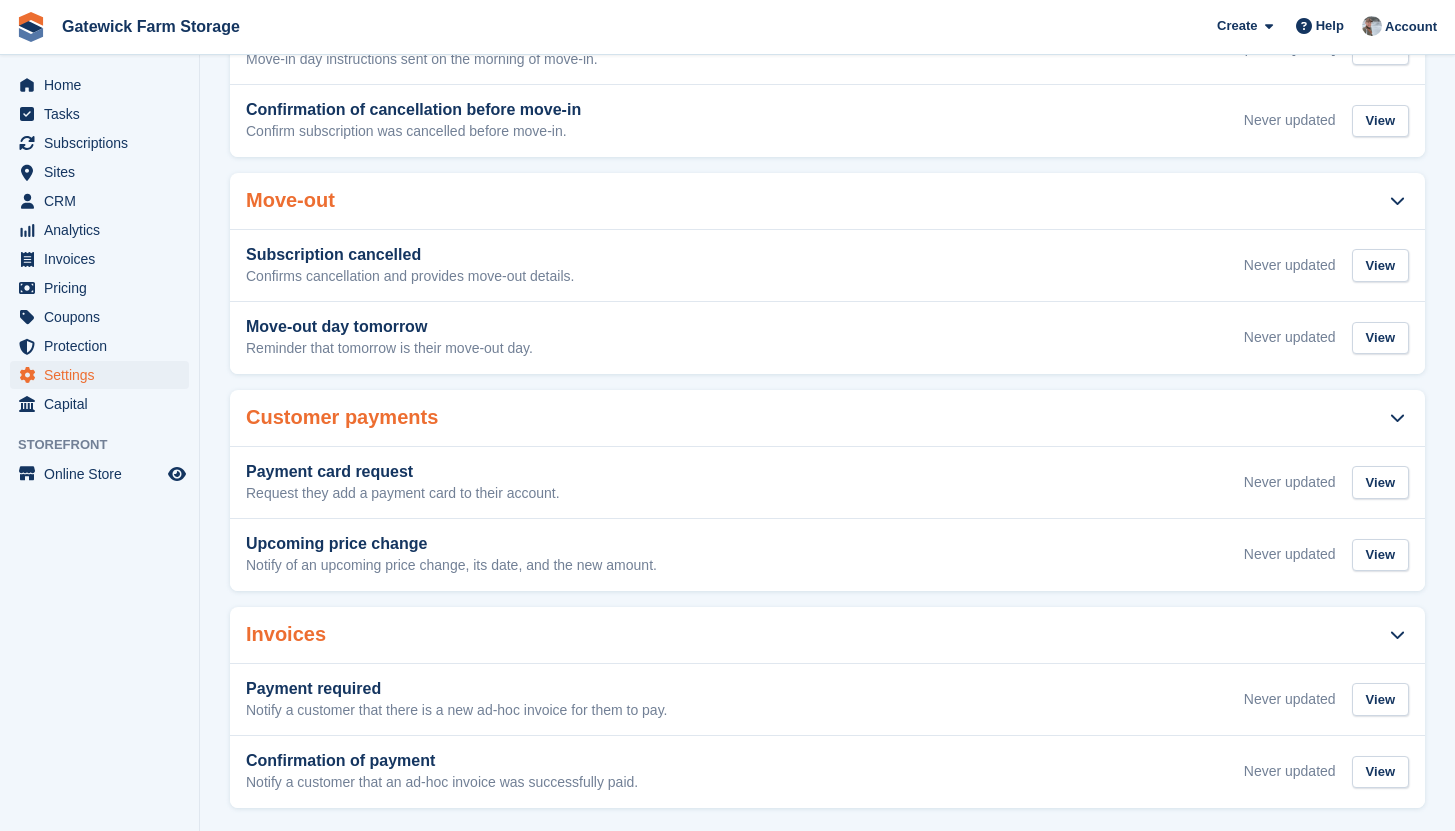scroll, scrollTop: 667, scrollLeft: 0, axis: vertical 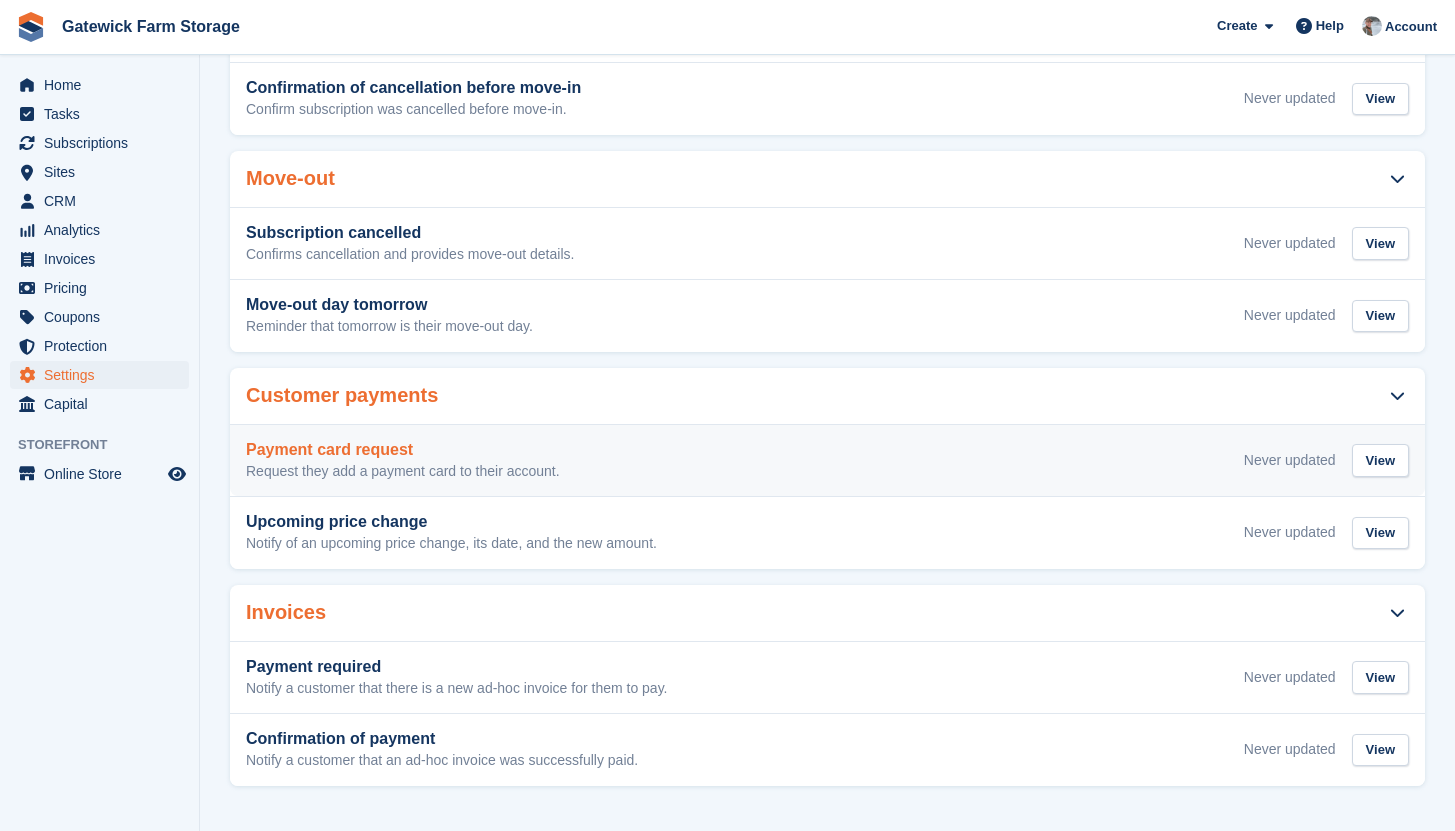 click on "Payment card request
Request they add a payment card to their account.
Never updated
View" at bounding box center (827, 461) 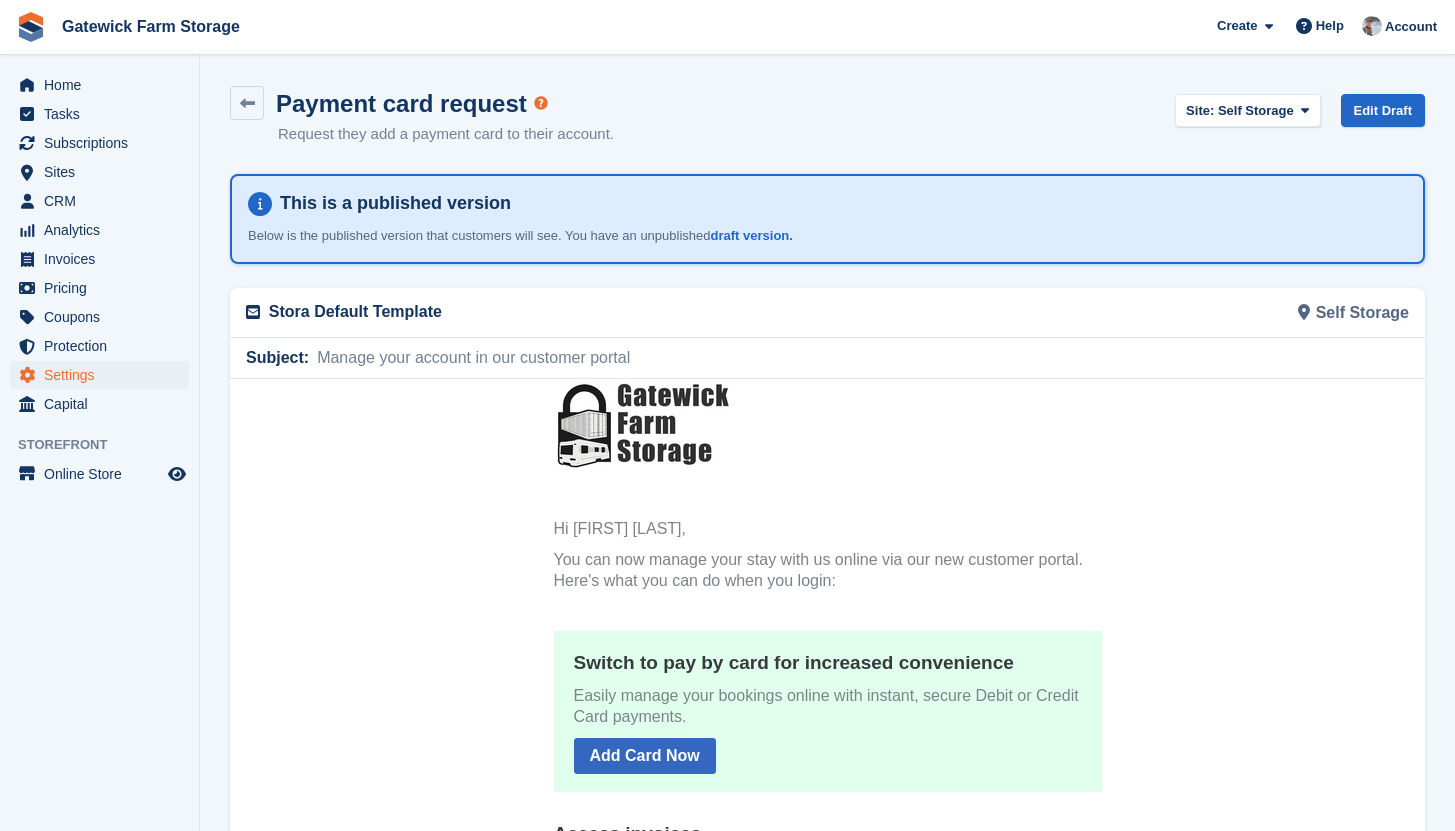 scroll, scrollTop: 0, scrollLeft: 0, axis: both 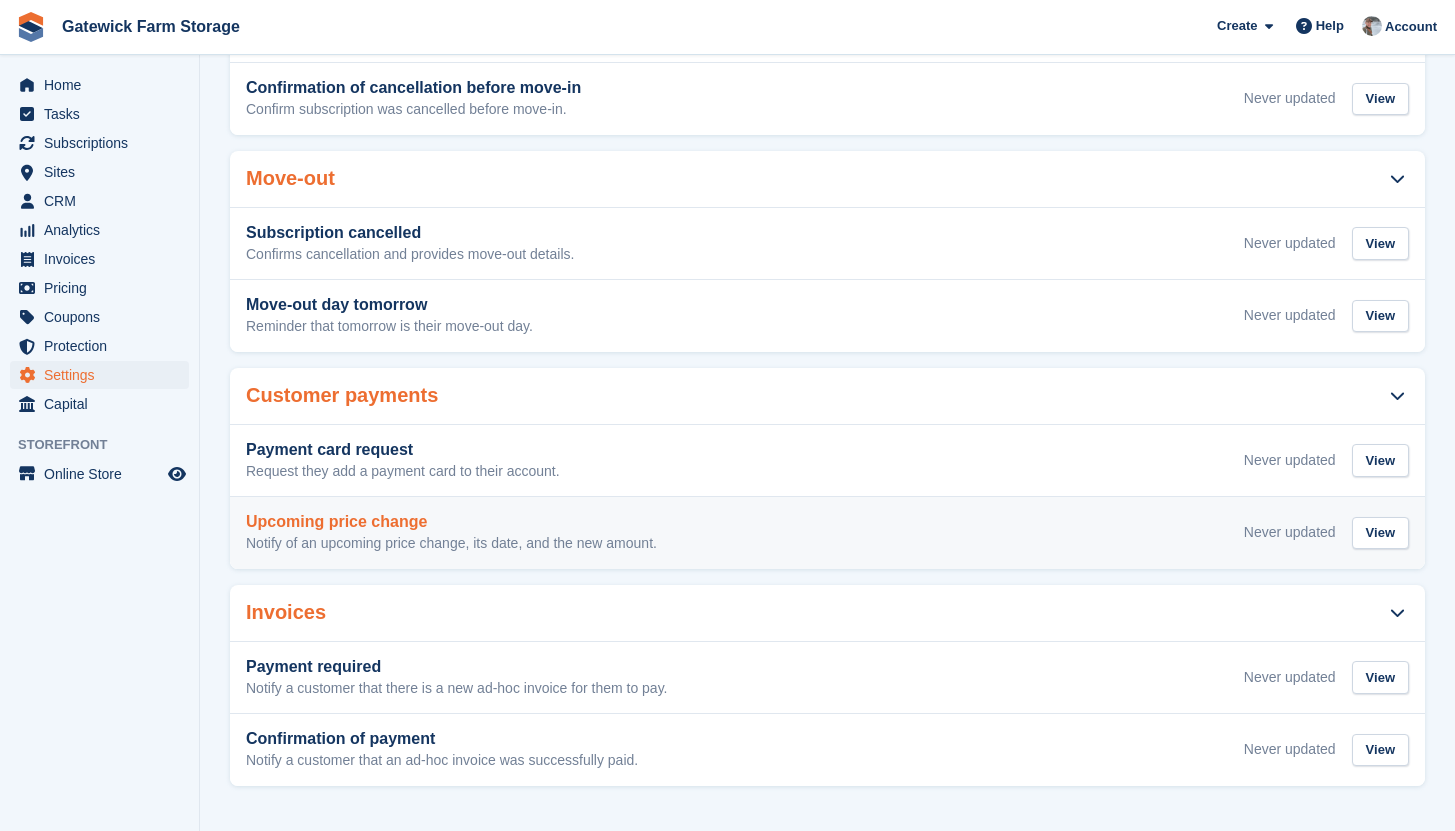 click on "Upcoming price change
Notify of an upcoming price change, its date, and the new amount." at bounding box center [451, 533] 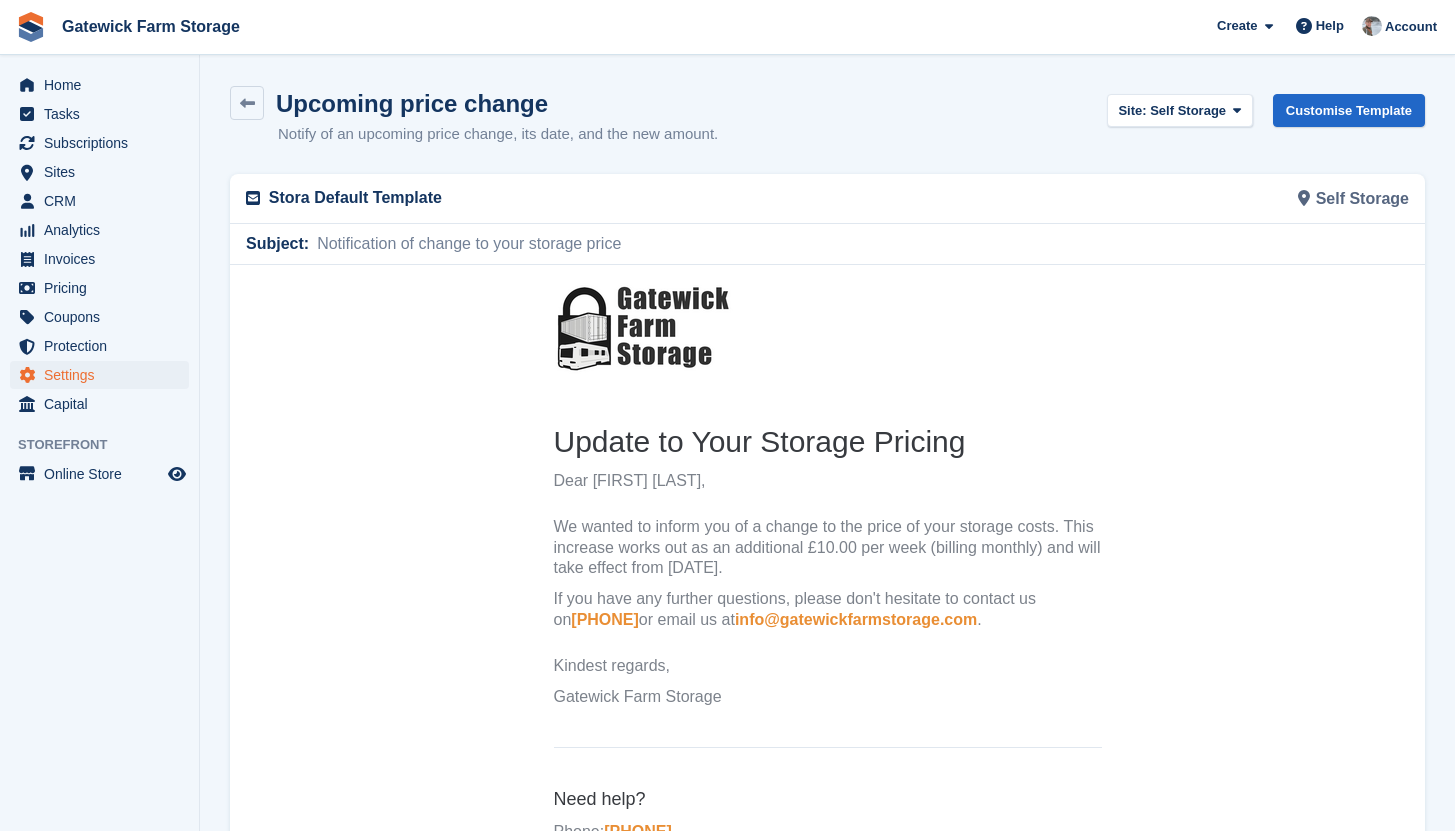 scroll, scrollTop: 0, scrollLeft: 0, axis: both 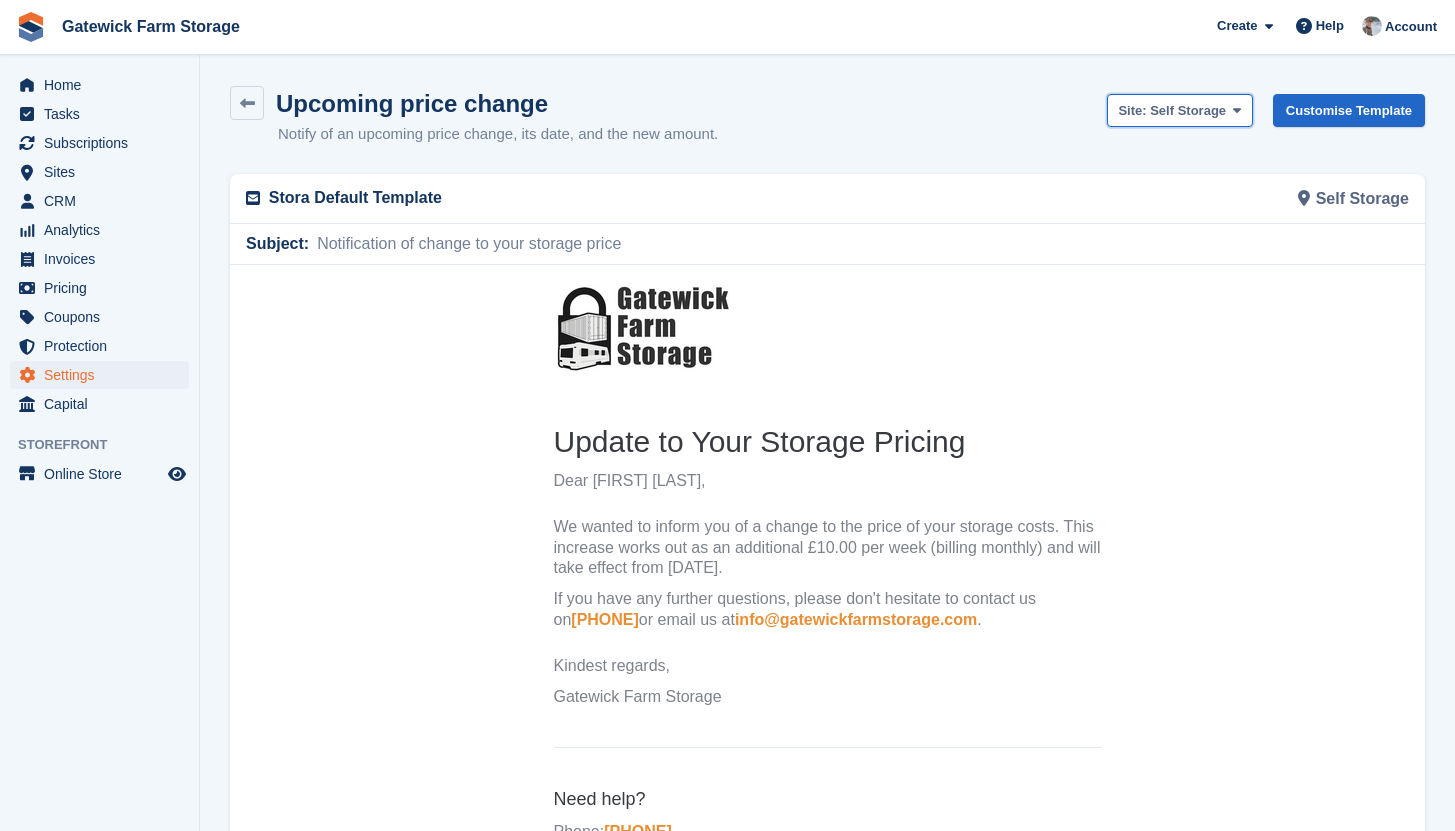 click on "Site:" at bounding box center [1132, 110] 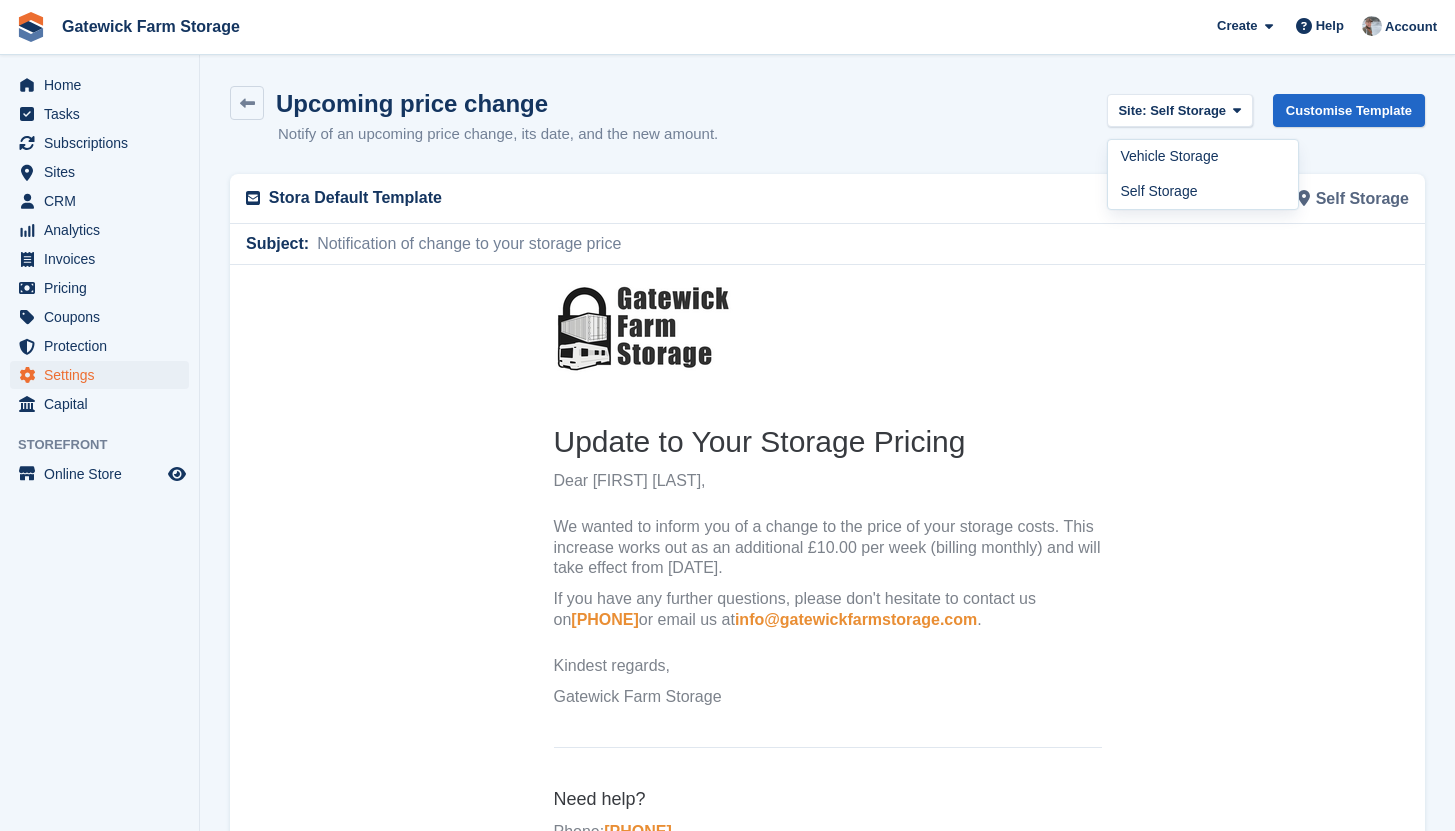 click on "Upcoming price change
Notify of an upcoming price change, its date, and the new amount.
Site:
Self Storage
Vehicle Storage
Self Storage
Customise Template" at bounding box center (827, 128) 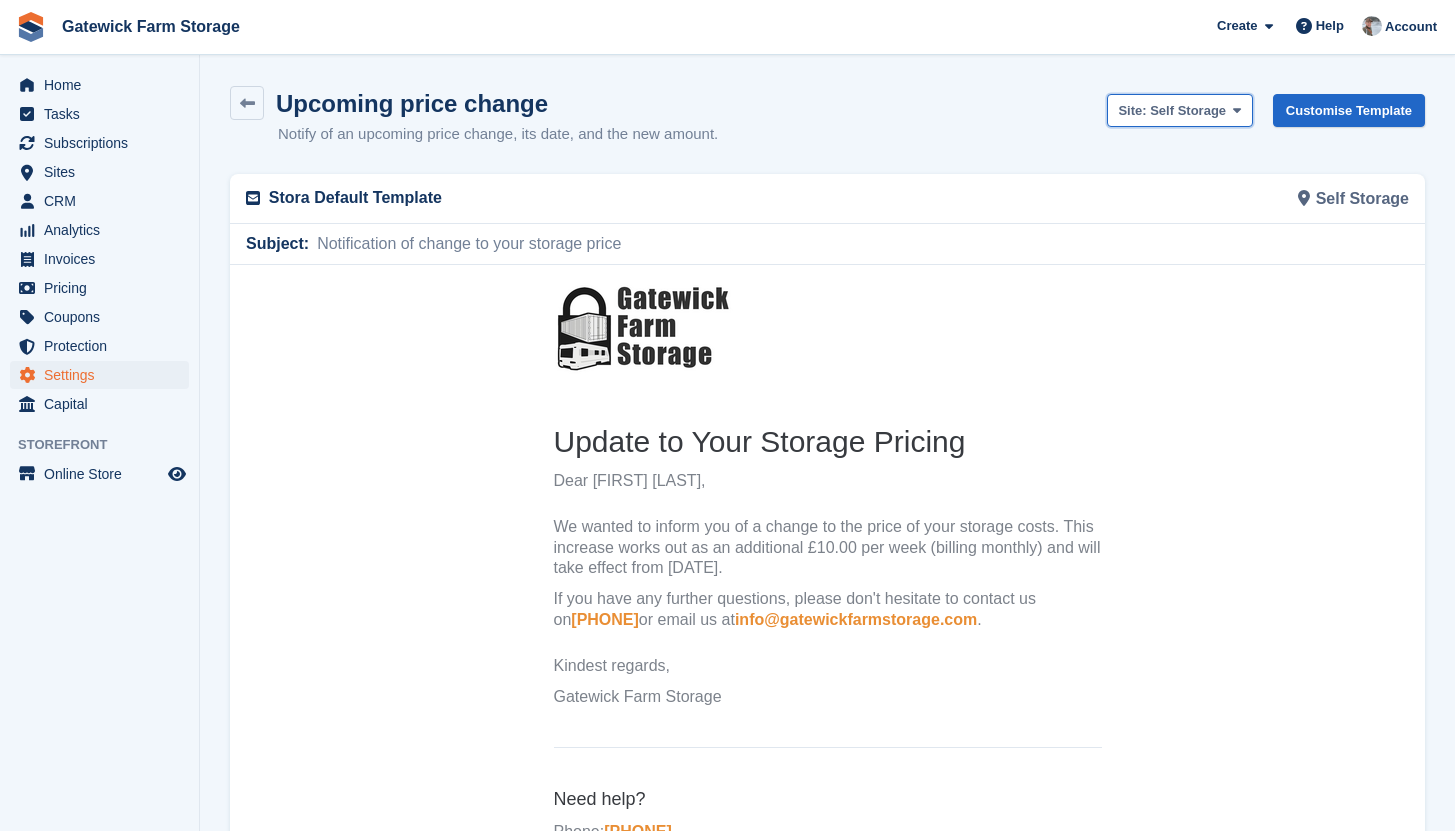 click on "Self Storage" at bounding box center (1188, 110) 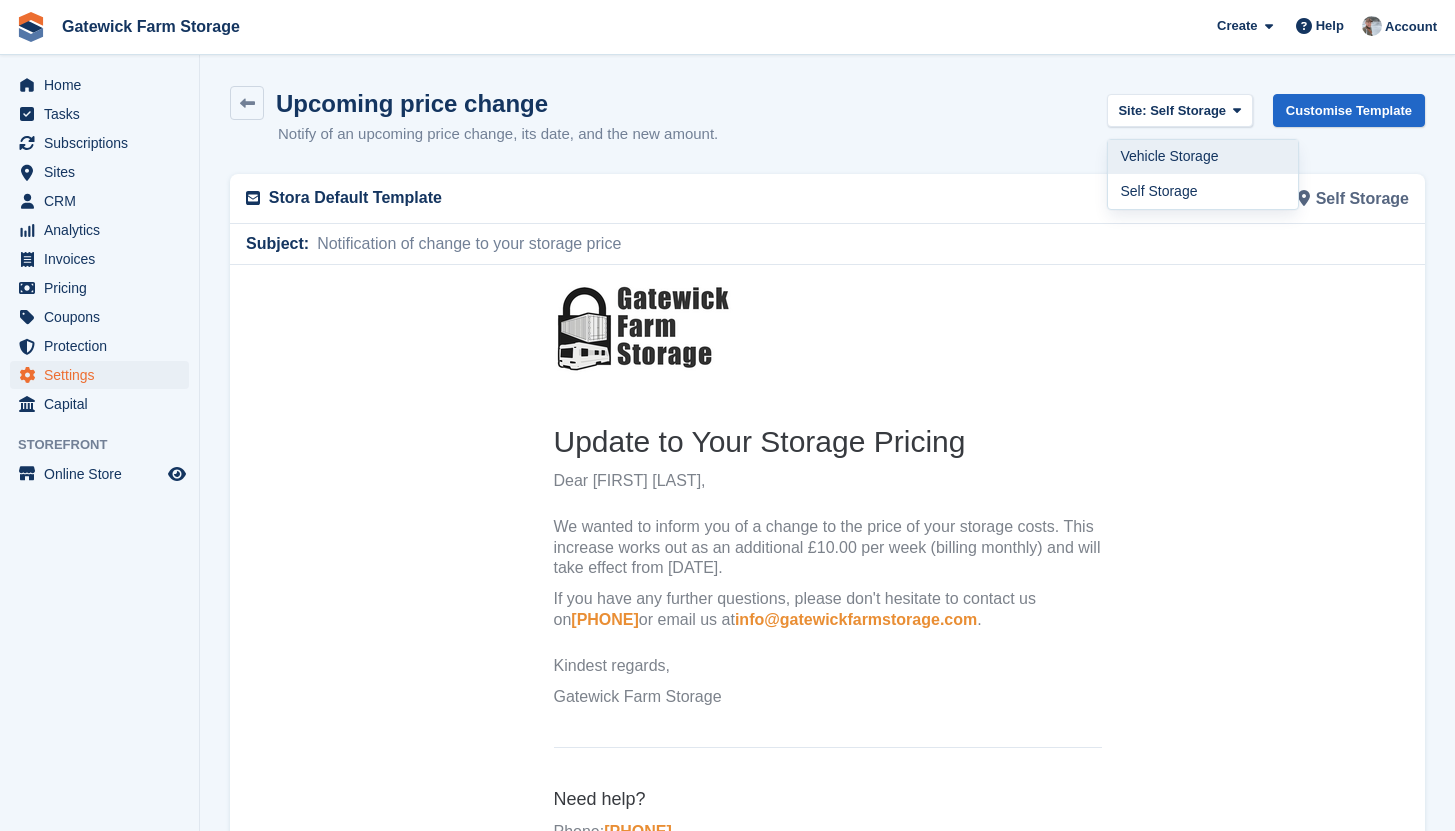 click on "Vehicle Storage" at bounding box center (1203, 157) 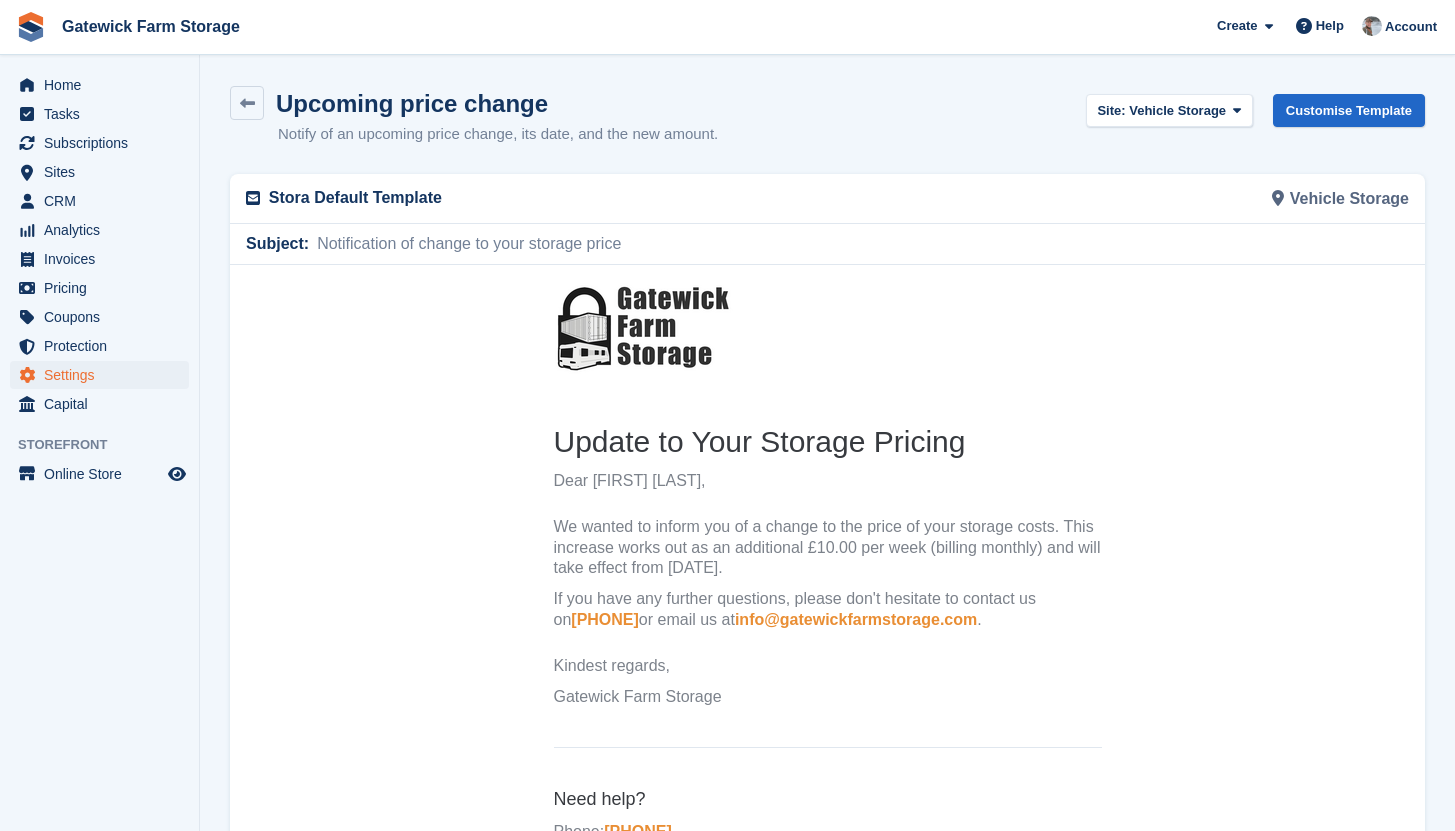 scroll, scrollTop: 0, scrollLeft: 0, axis: both 